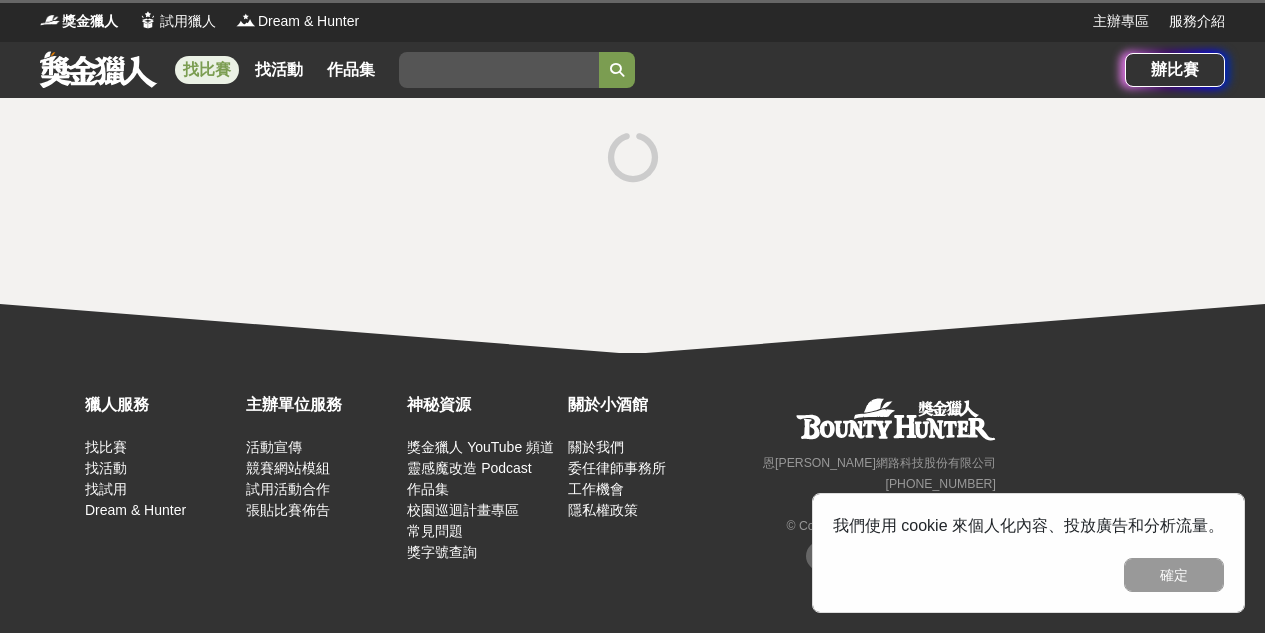scroll, scrollTop: 0, scrollLeft: 0, axis: both 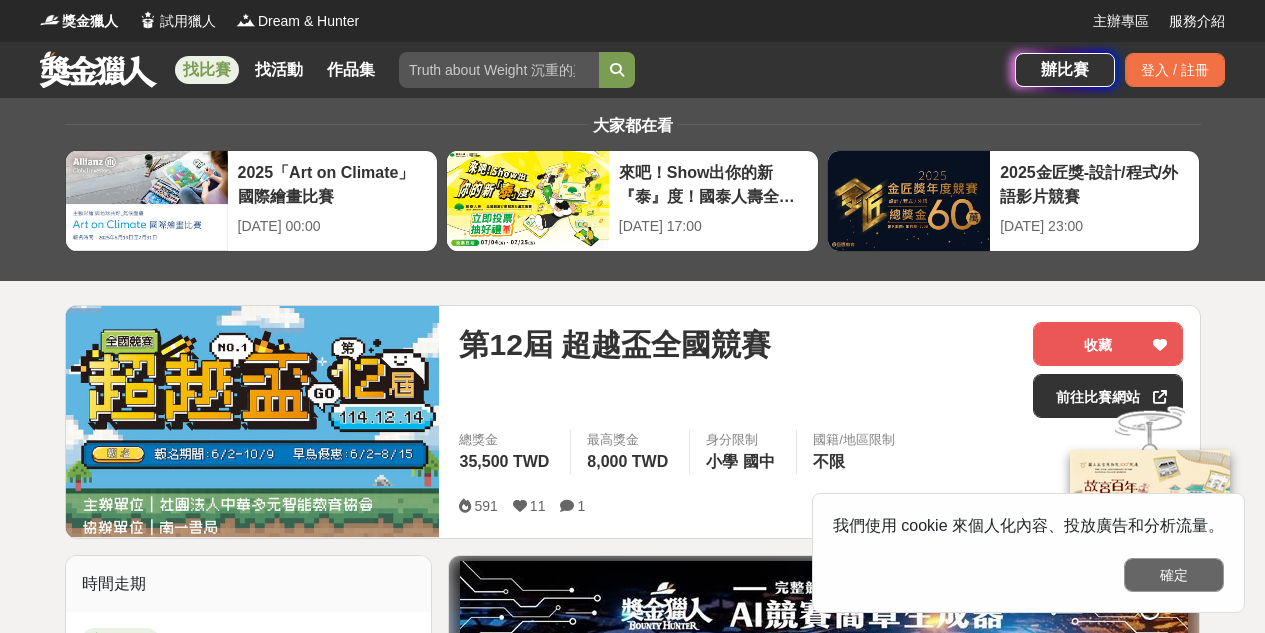 click on "確定" at bounding box center (1174, 575) 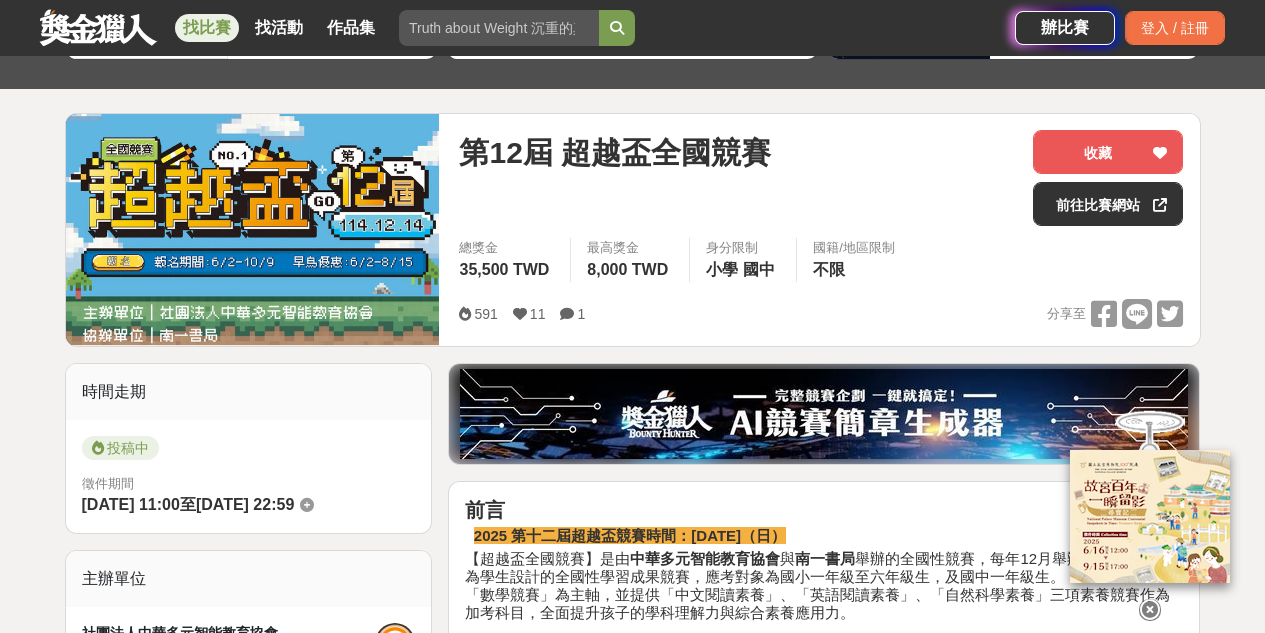 scroll, scrollTop: 193, scrollLeft: 0, axis: vertical 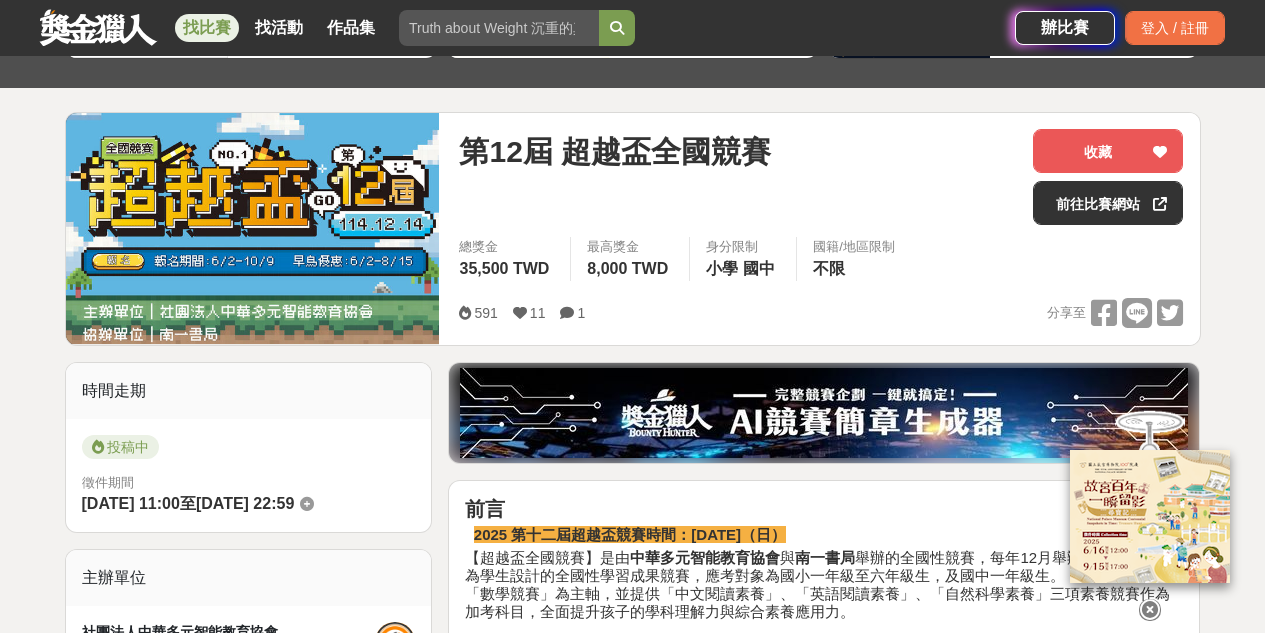 click on "第12屆 超越盃全國競賽 收藏 前往比賽網站 總獎金 35,500   TWD 最高獎金 8,000   TWD 身分限制 小學 國中 國籍/地區限制 不限 591 11 1 分享至 收藏 前往比賽網站" at bounding box center [633, 229] 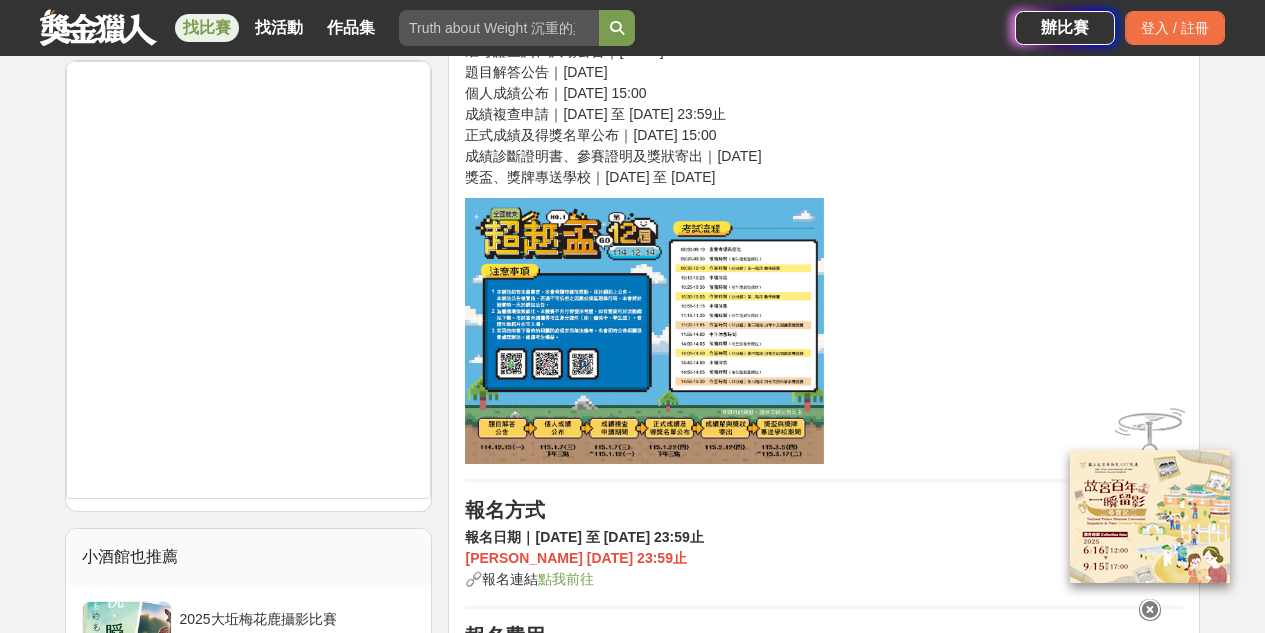 scroll, scrollTop: 1643, scrollLeft: 0, axis: vertical 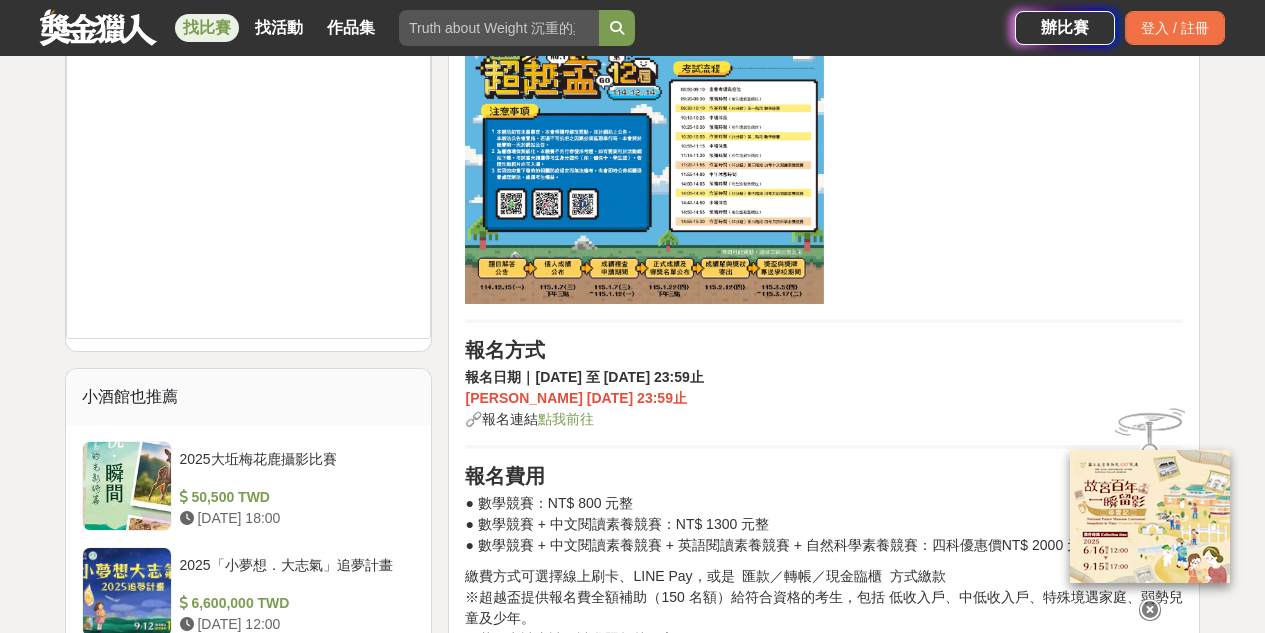 click at bounding box center [824, 171] 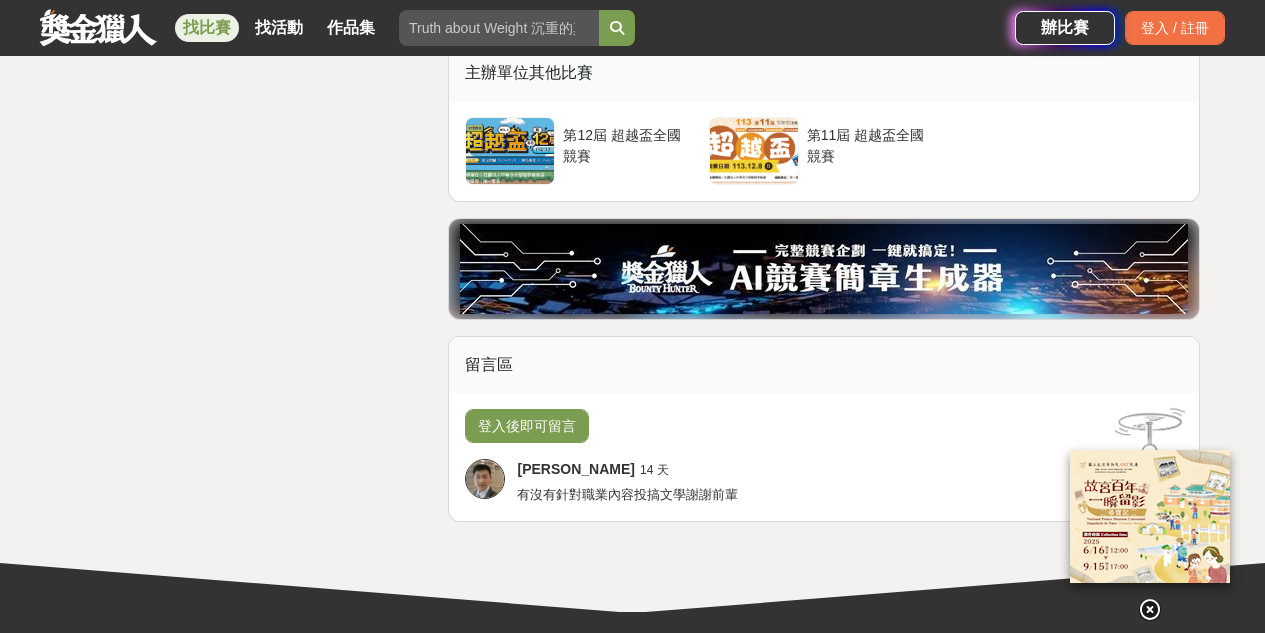 scroll, scrollTop: 3897, scrollLeft: 0, axis: vertical 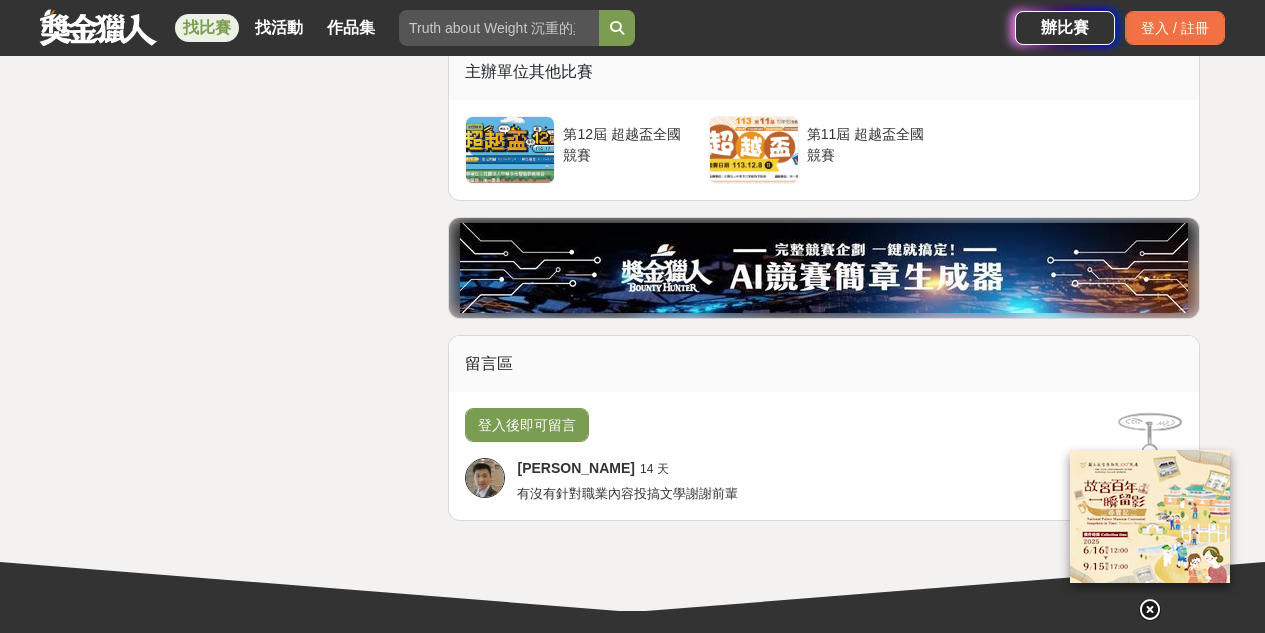 click at bounding box center (485, 478) 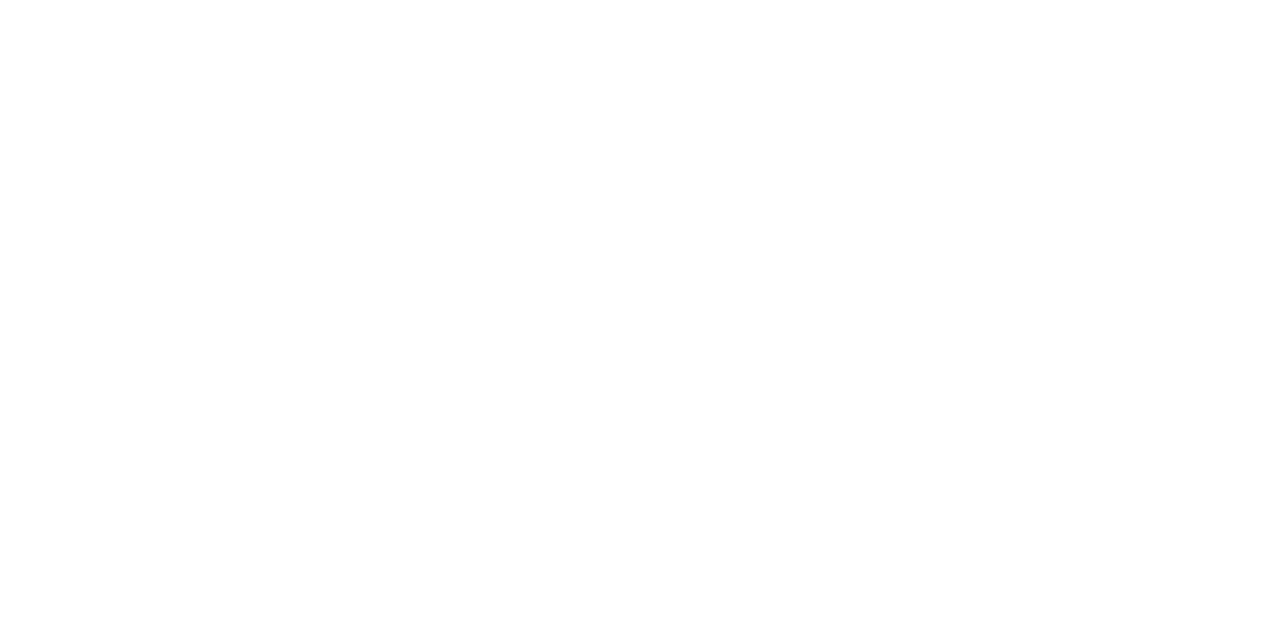 scroll, scrollTop: 0, scrollLeft: 0, axis: both 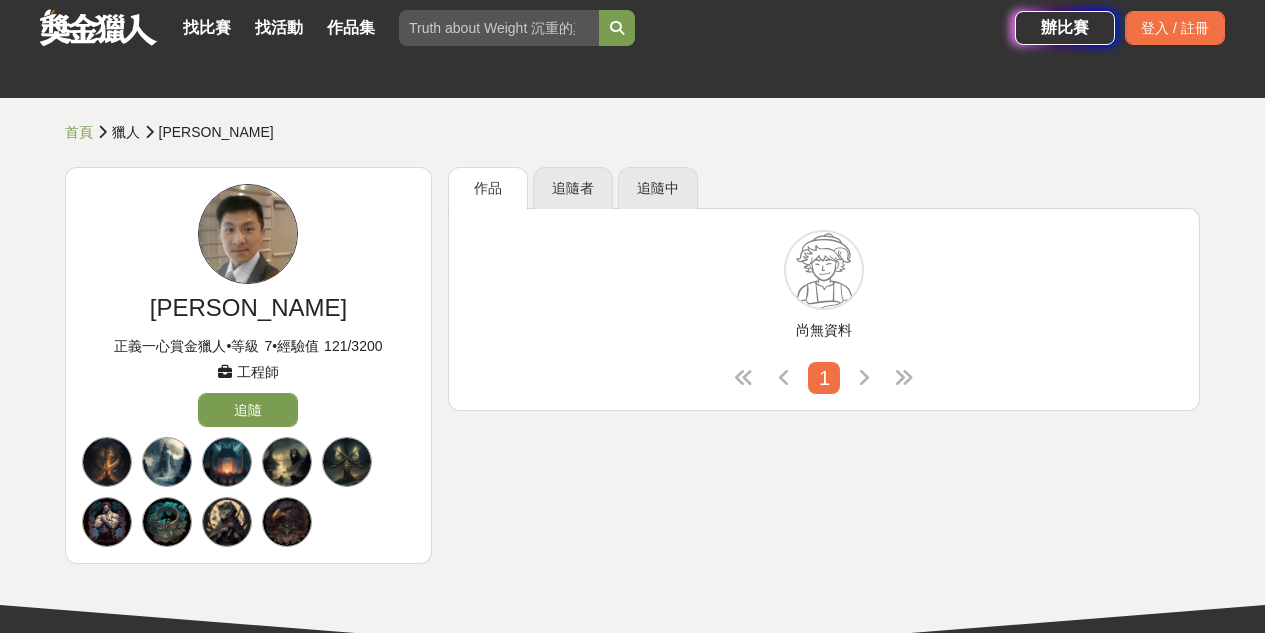 click at bounding box center (248, 234) 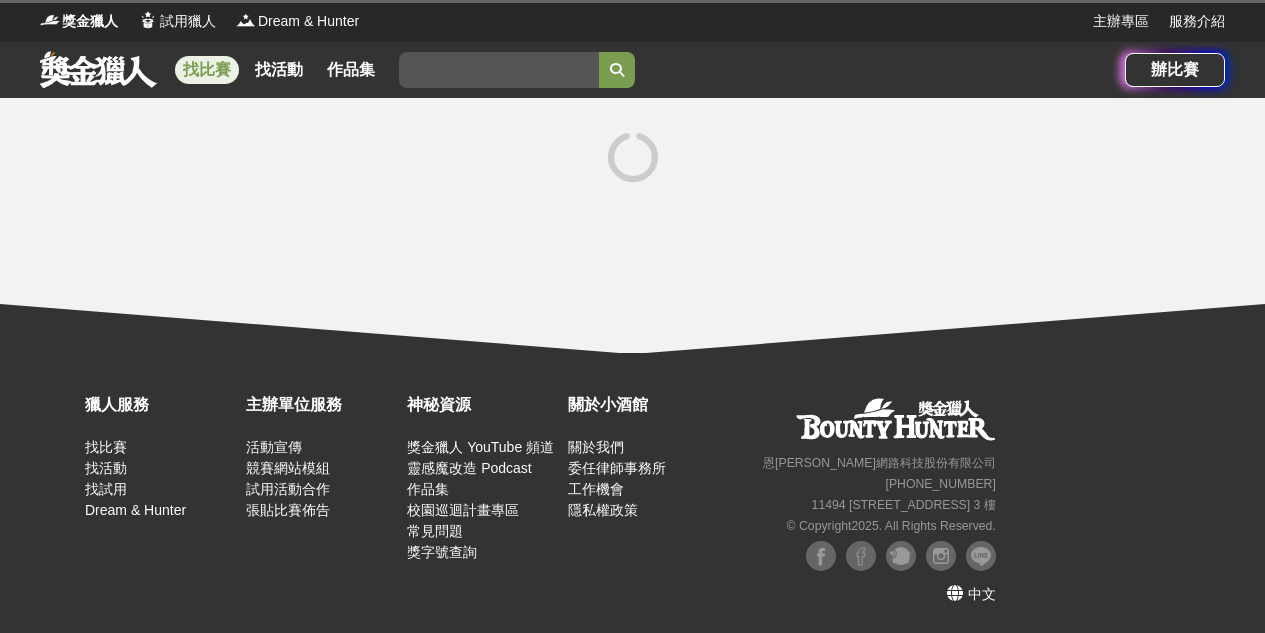 scroll, scrollTop: 0, scrollLeft: 0, axis: both 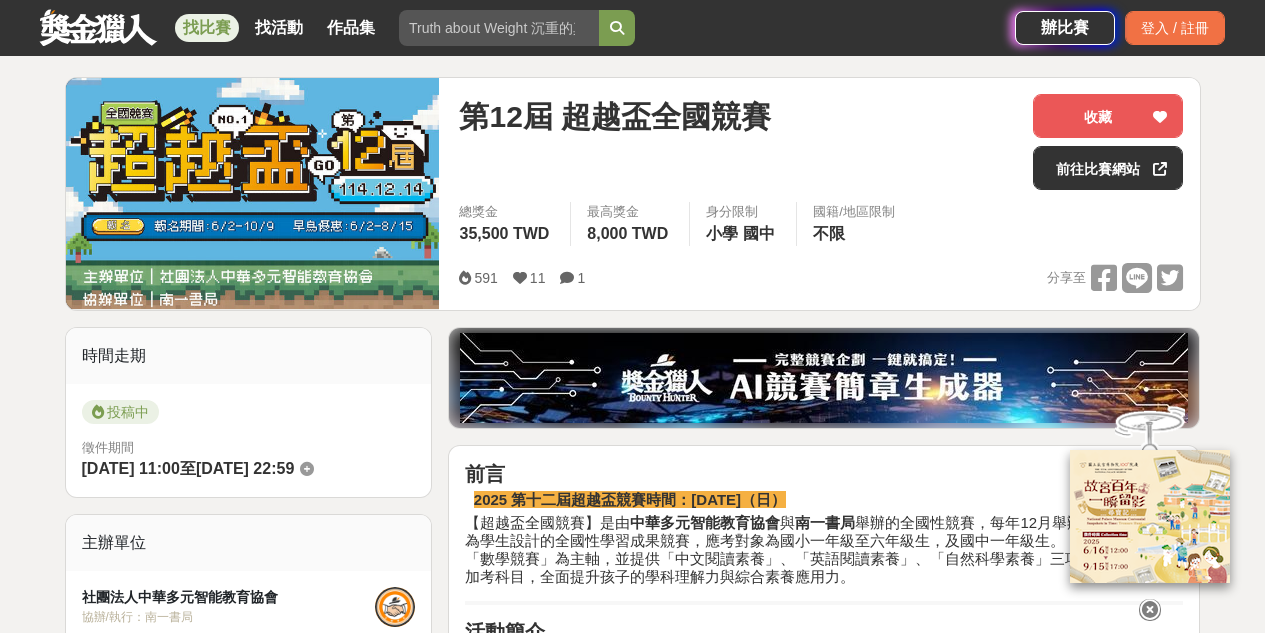 click at bounding box center (1150, 610) 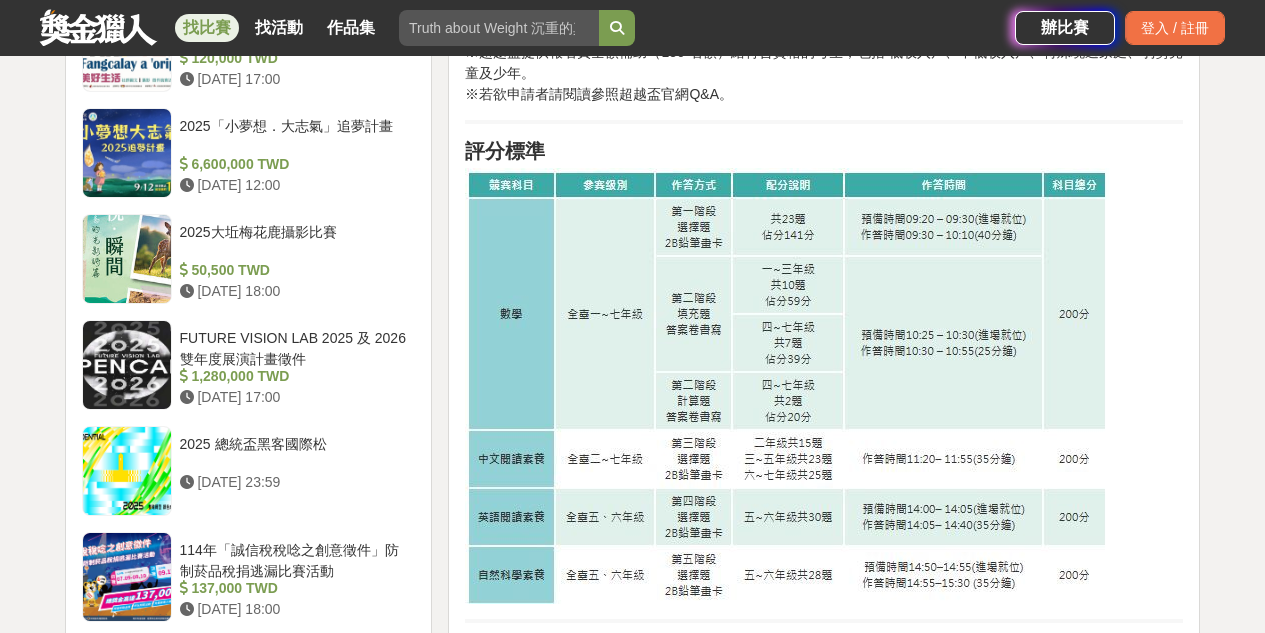 scroll, scrollTop: 2096, scrollLeft: 0, axis: vertical 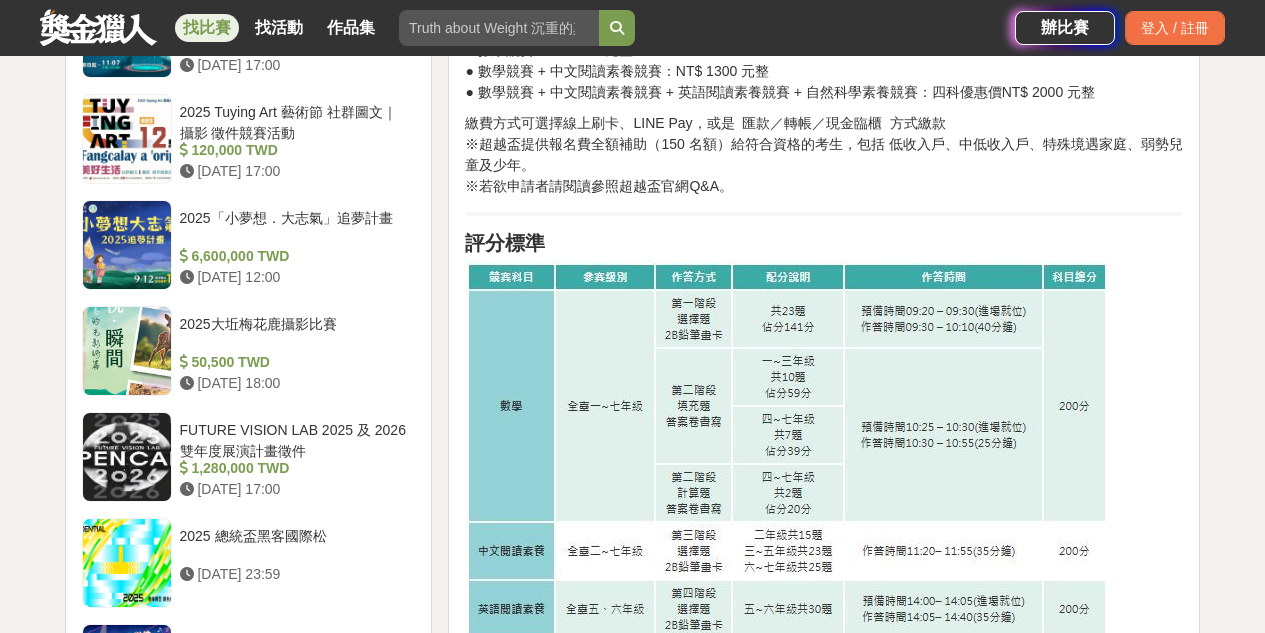 click at bounding box center (824, 478) 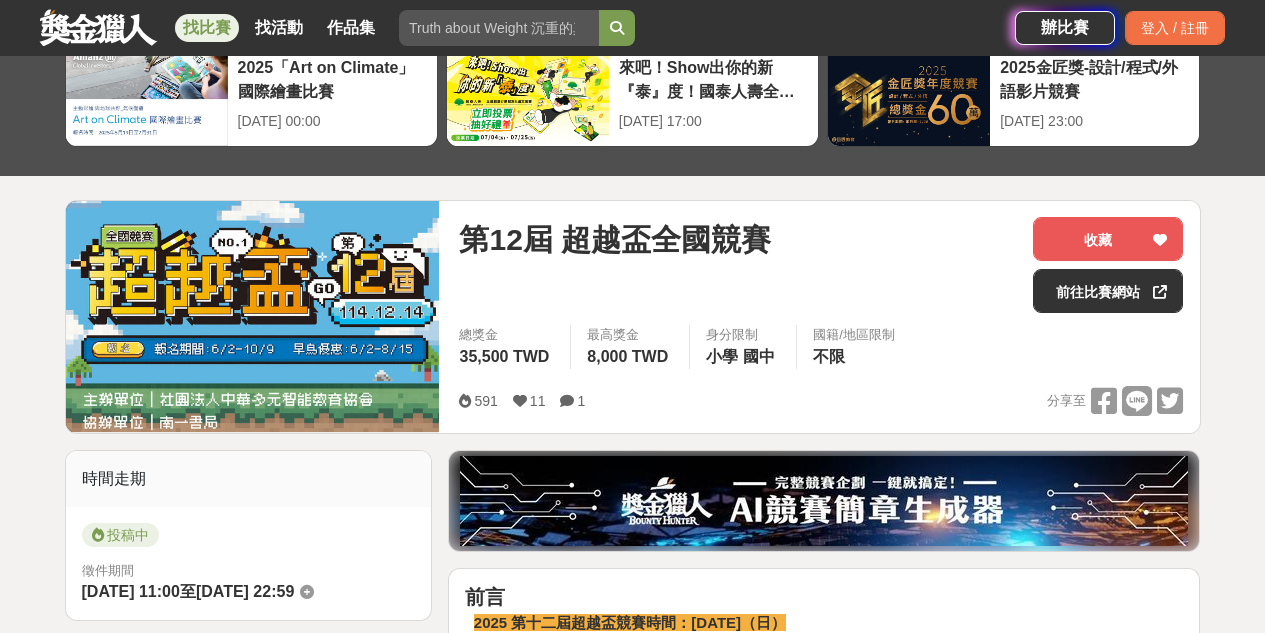 scroll, scrollTop: 0, scrollLeft: 0, axis: both 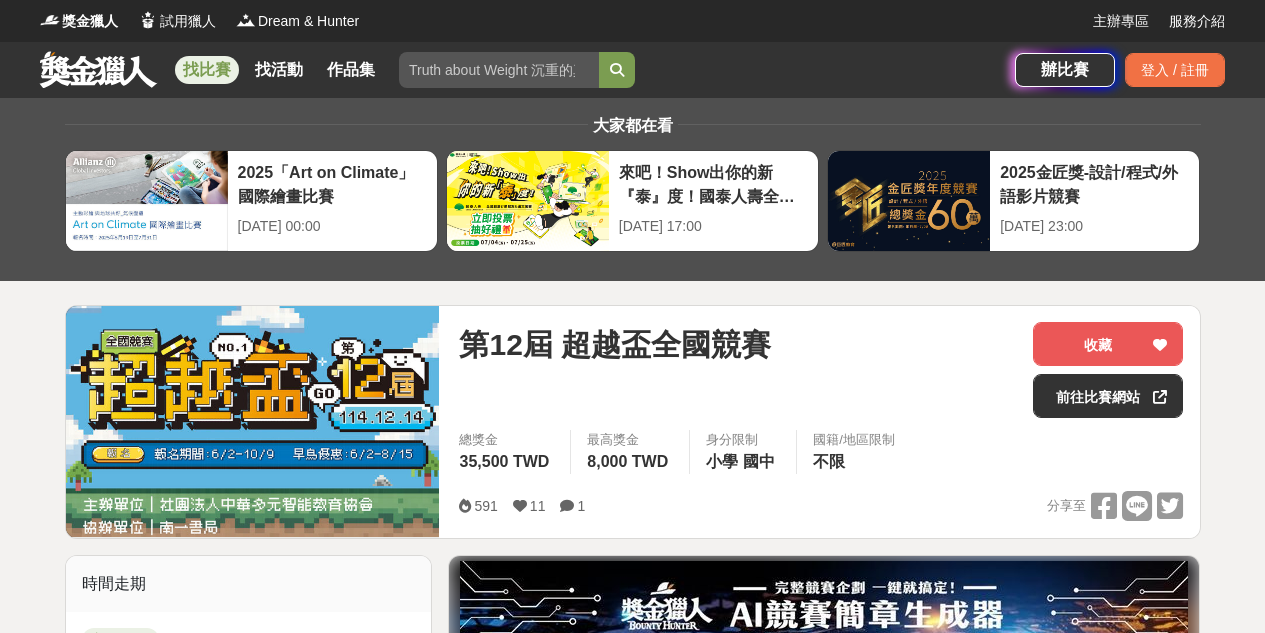 click at bounding box center (253, 421) 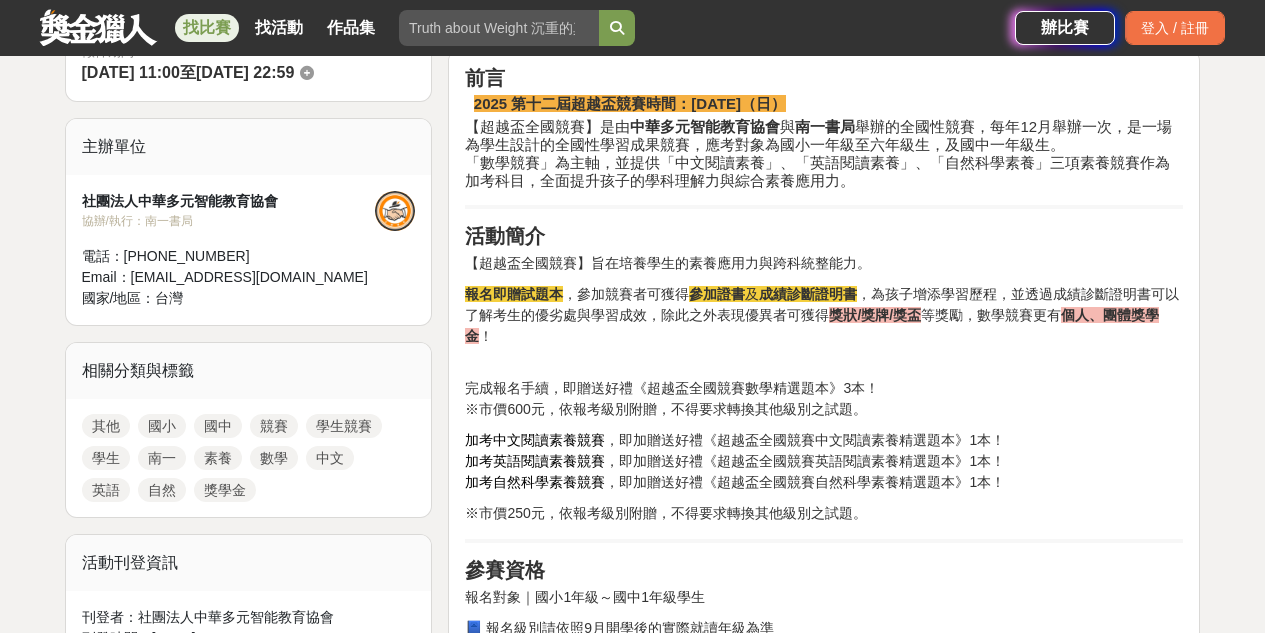 scroll, scrollTop: 623, scrollLeft: 0, axis: vertical 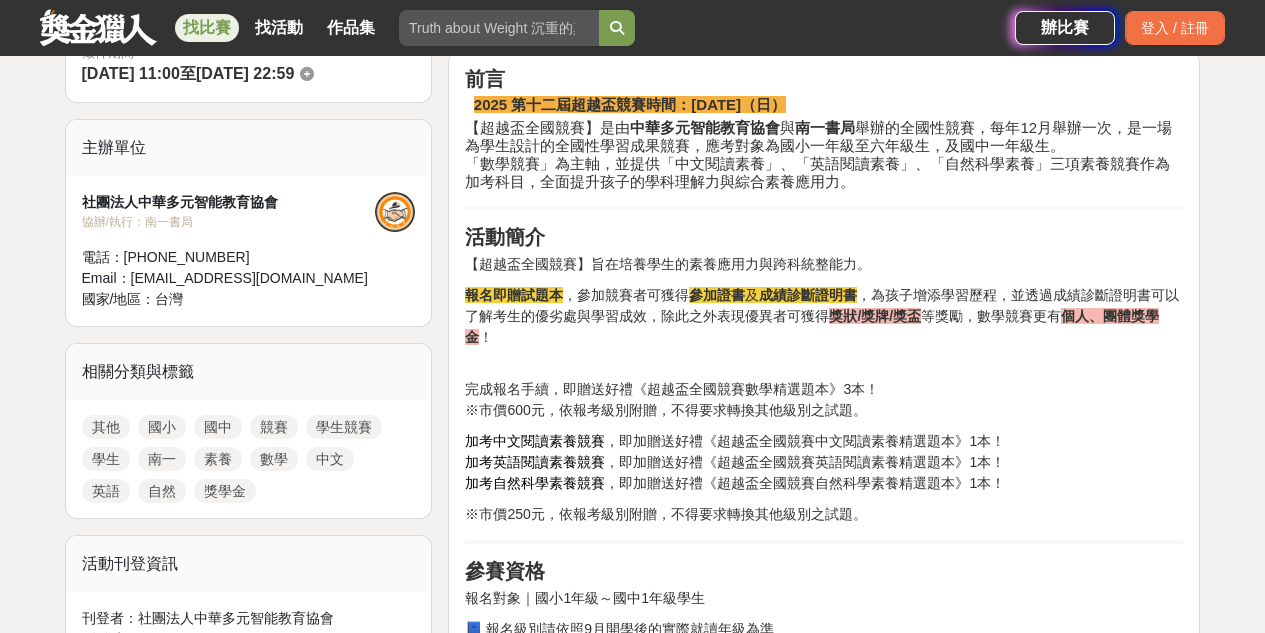 click on "活動簡介" at bounding box center (824, 237) 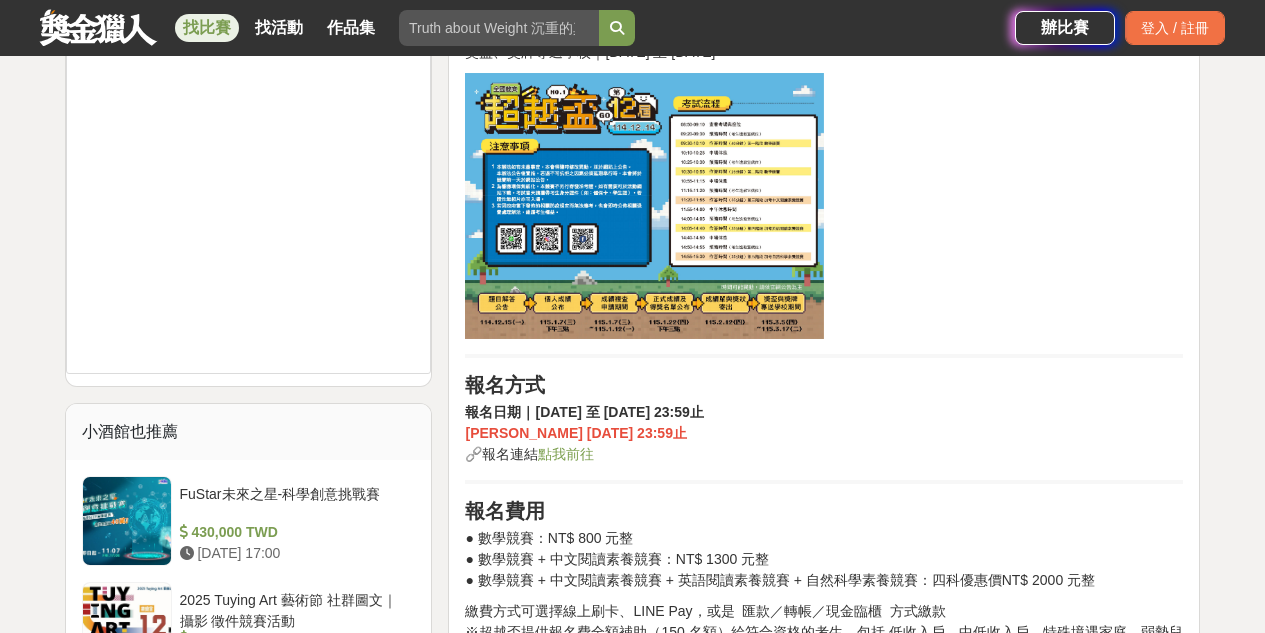 scroll, scrollTop: 1609, scrollLeft: 0, axis: vertical 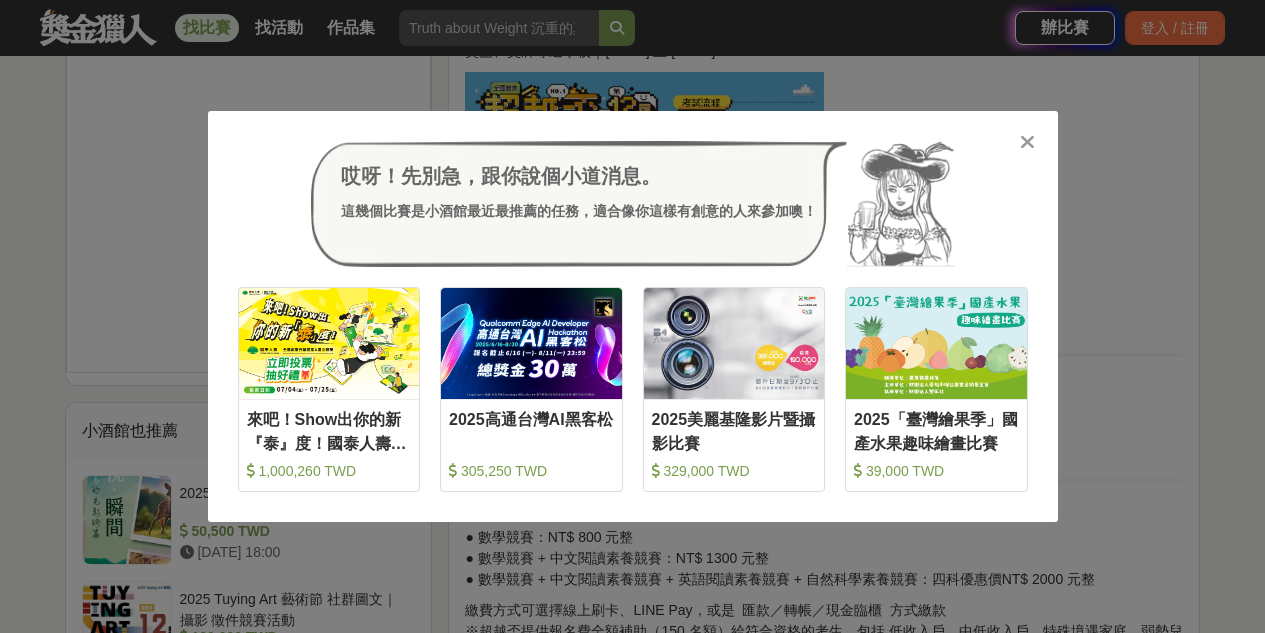 click at bounding box center (1027, 142) 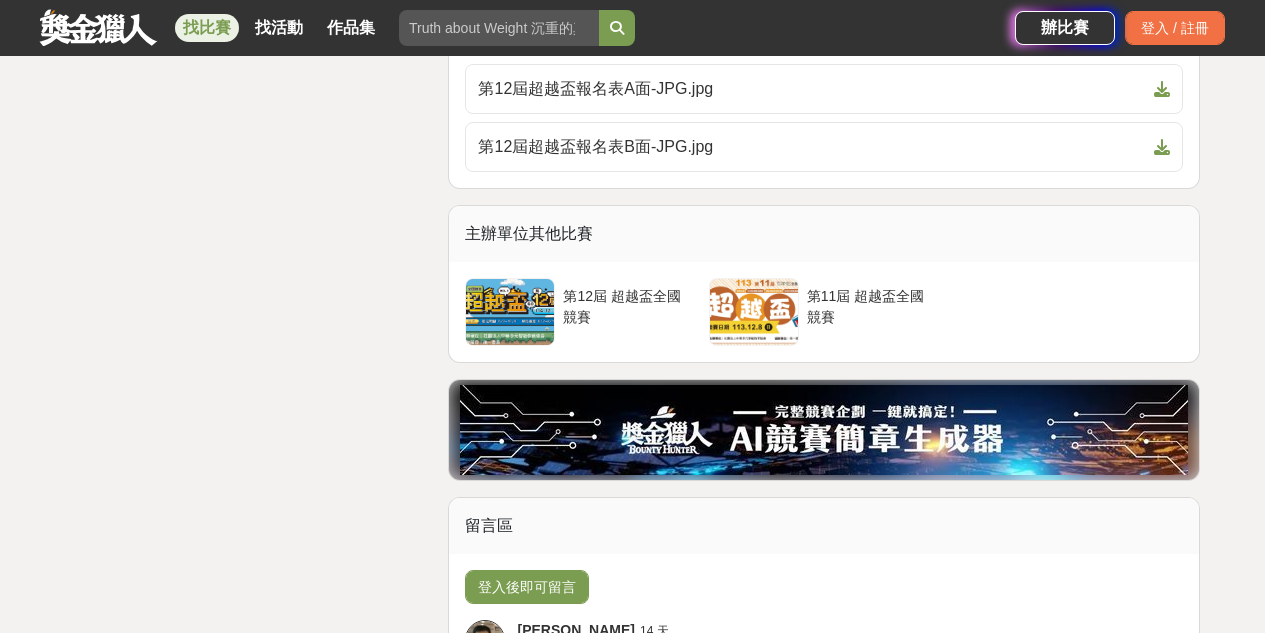 scroll, scrollTop: 3553, scrollLeft: 0, axis: vertical 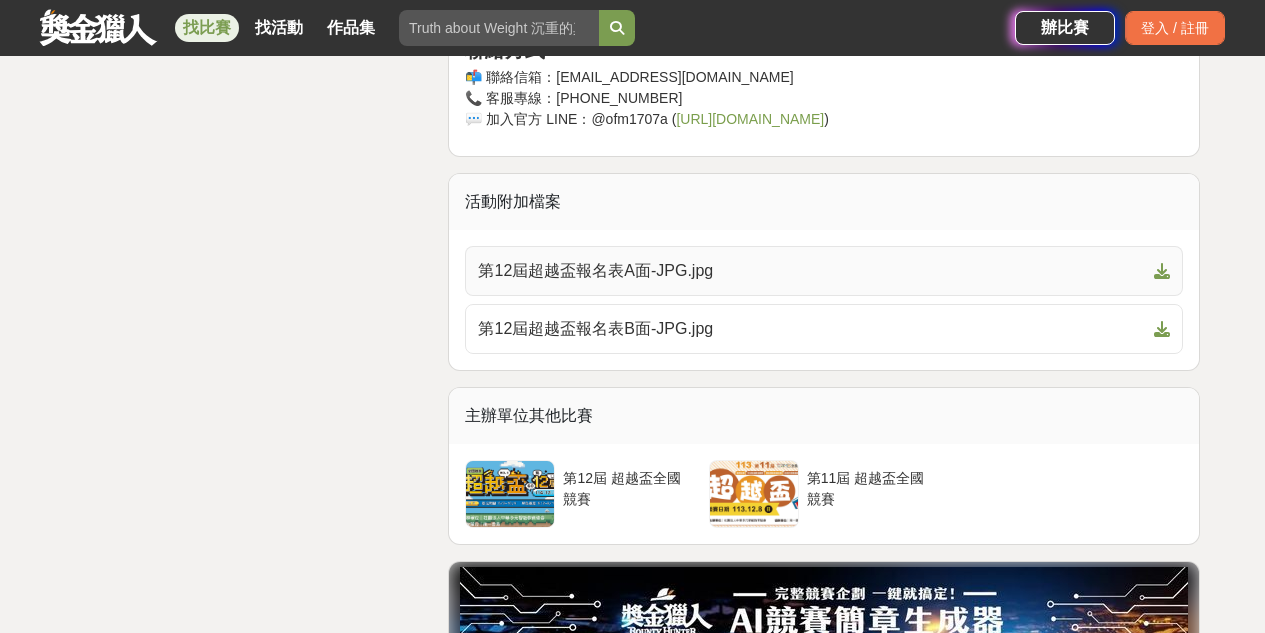 click on "第12屆超越盃報名表A面-JPG.jpg" at bounding box center (812, 271) 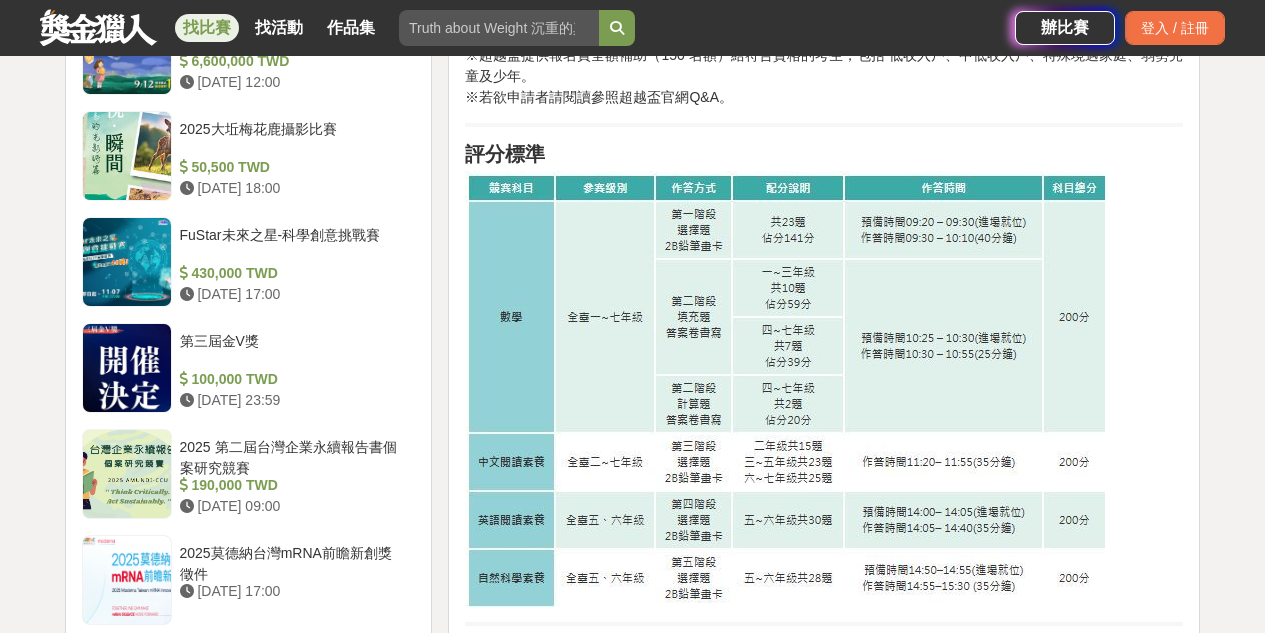 scroll, scrollTop: 2160, scrollLeft: 0, axis: vertical 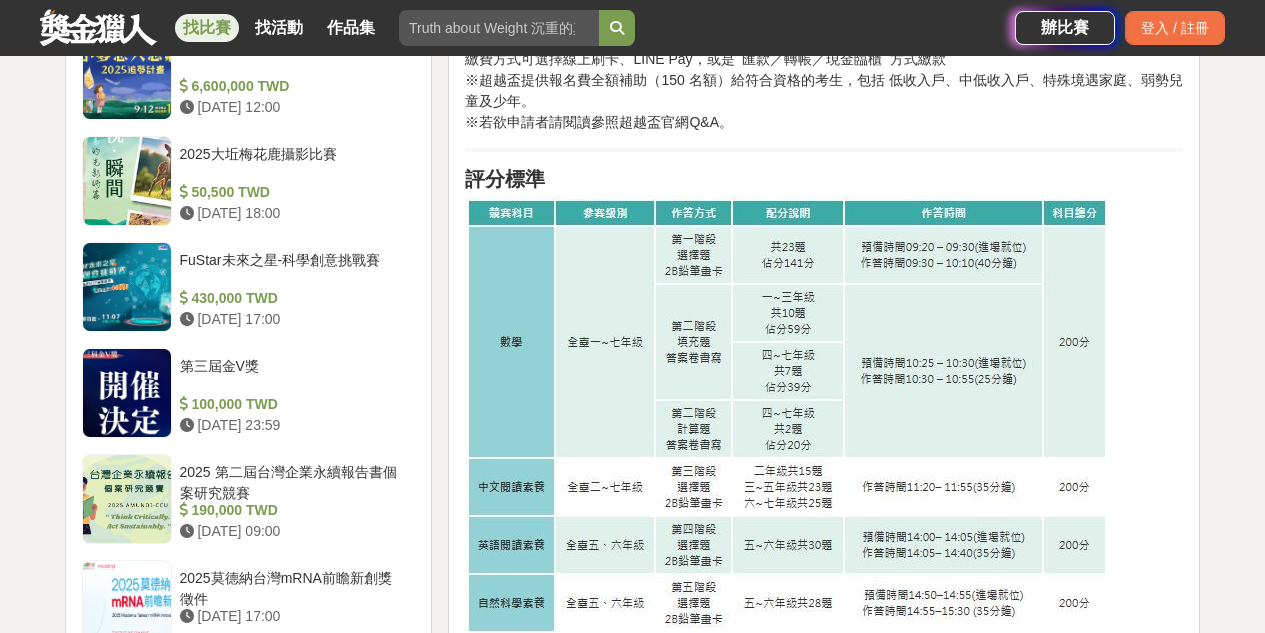 click on "評分標準" at bounding box center (824, 179) 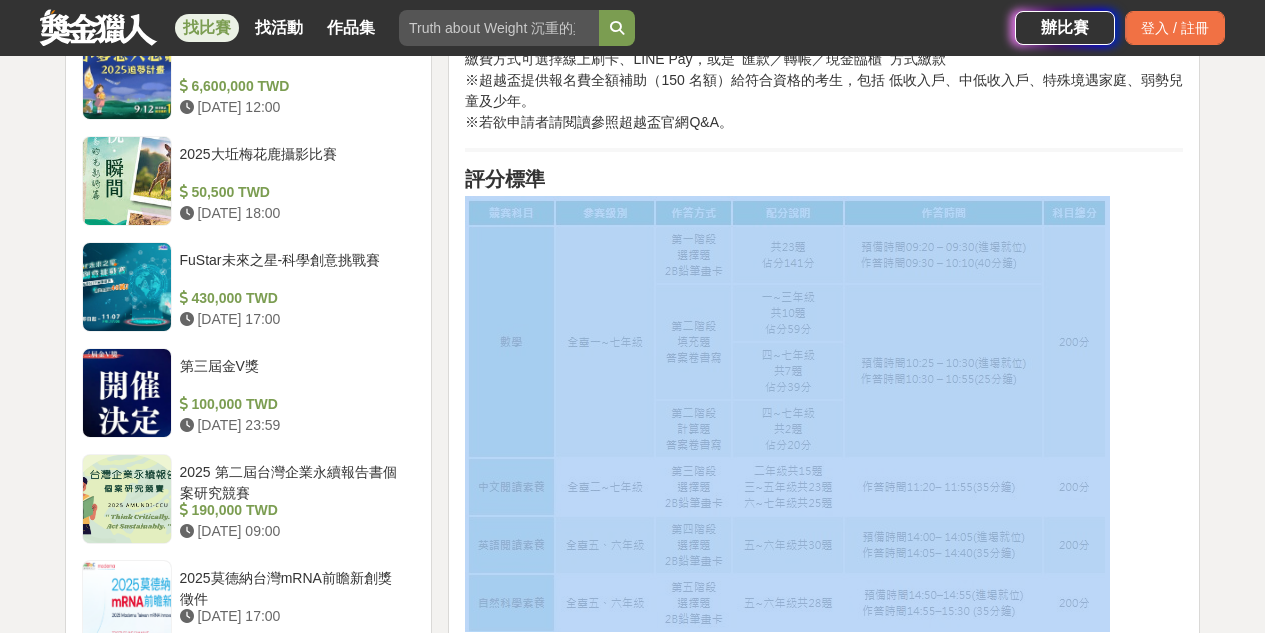 click on "評分標準" at bounding box center (824, 179) 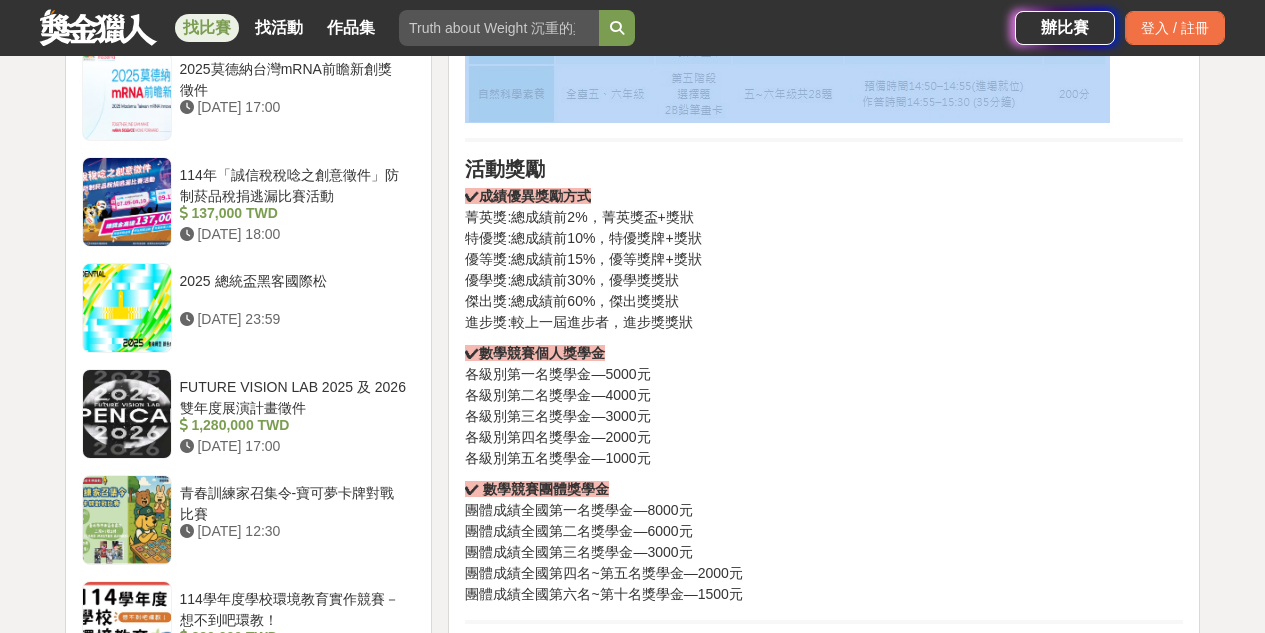 scroll, scrollTop: 3063, scrollLeft: 0, axis: vertical 